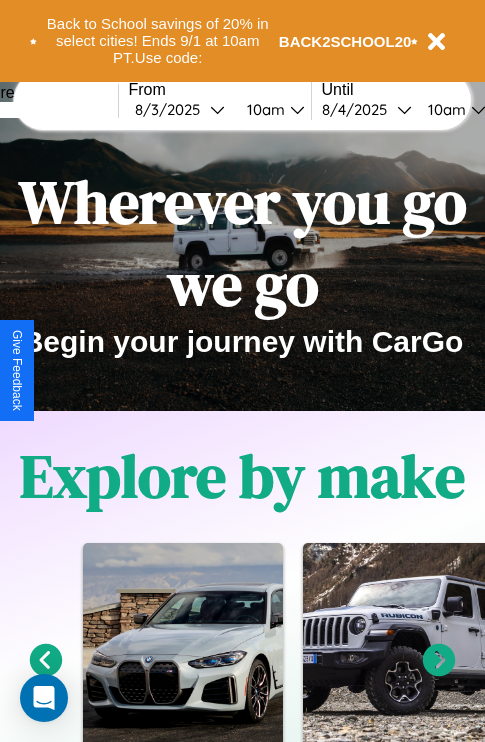 scroll, scrollTop: 0, scrollLeft: 0, axis: both 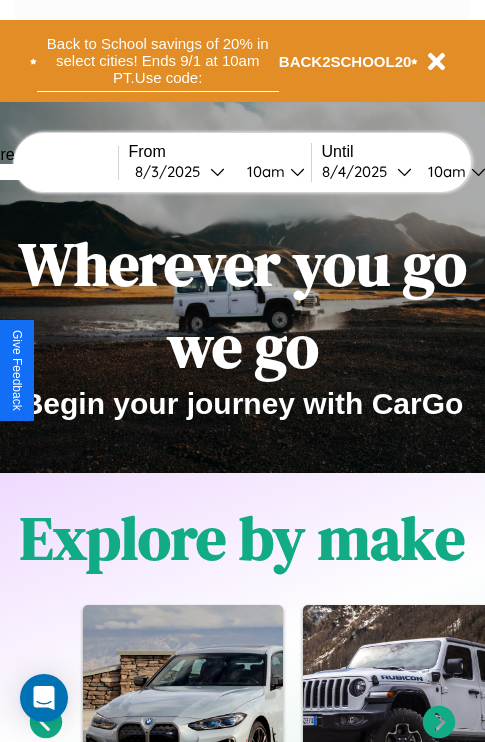 click on "Back to School savings of 20% in select cities! Ends 9/1 at 10am PT.  Use code:" at bounding box center (158, 61) 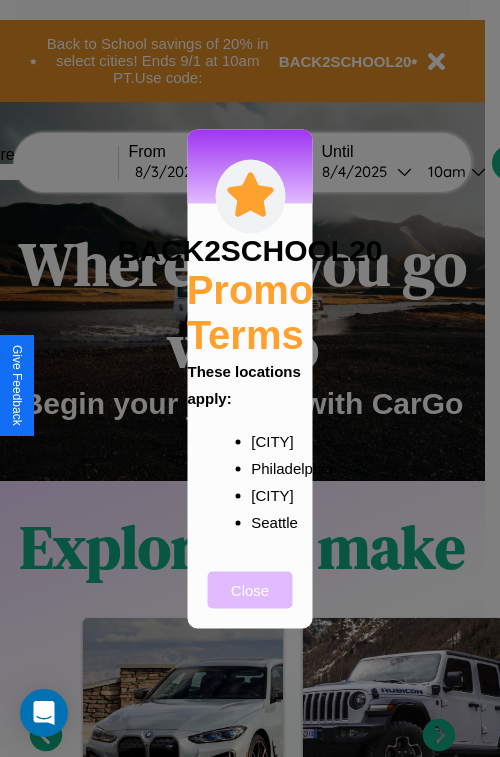 click on "Close" at bounding box center [250, 589] 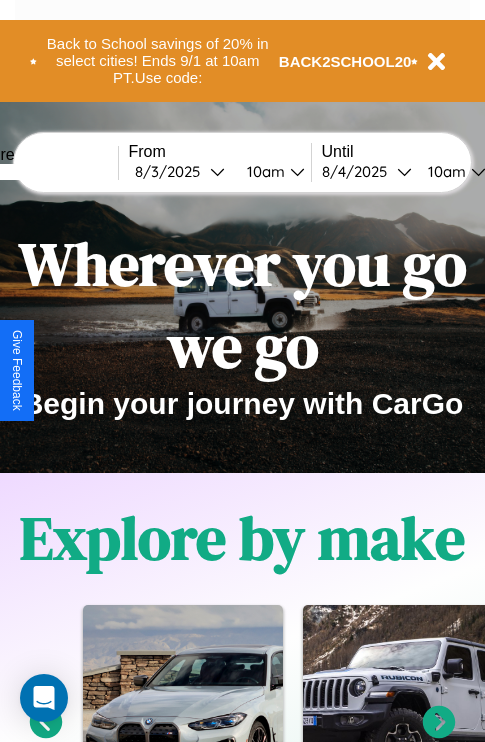 click at bounding box center [43, 172] 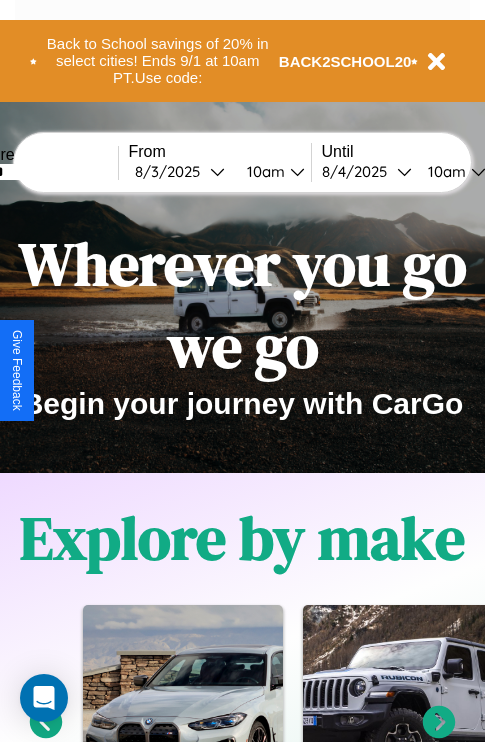 type on "******" 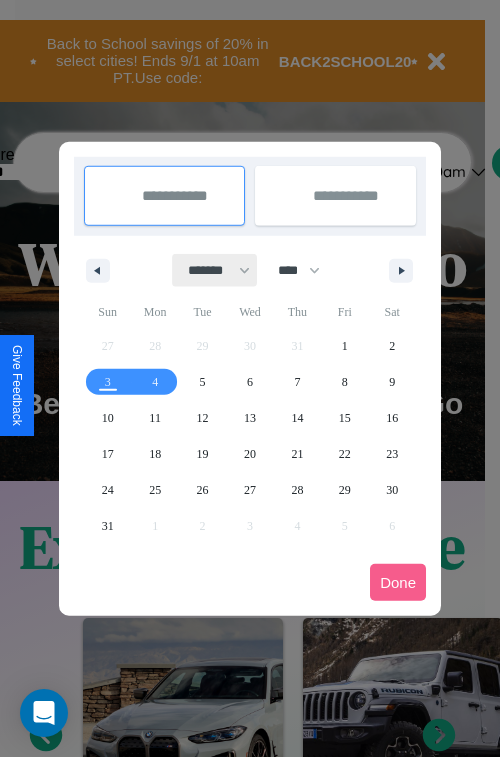 click on "******* ******** ***** ***** *** **** **** ****** ********* ******* ******** ********" at bounding box center (215, 270) 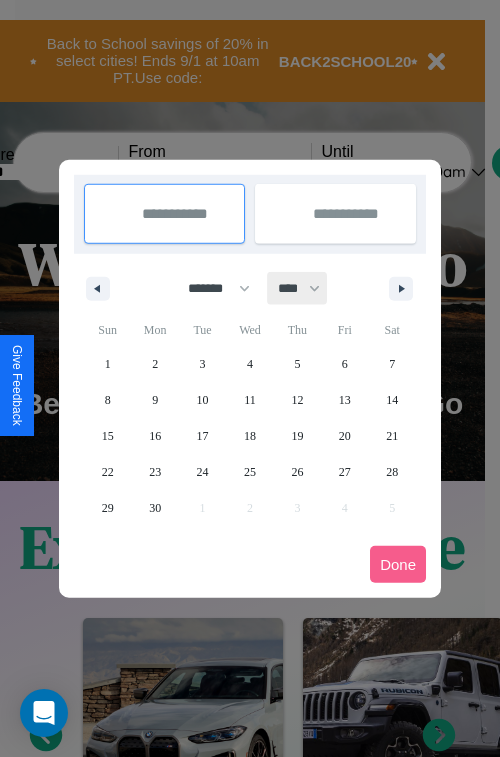 click on "**** **** **** **** **** **** **** **** **** **** **** **** **** **** **** **** **** **** **** **** **** **** **** **** **** **** **** **** **** **** **** **** **** **** **** **** **** **** **** **** **** **** **** **** **** **** **** **** **** **** **** **** **** **** **** **** **** **** **** **** **** **** **** **** **** **** **** **** **** **** **** **** **** **** **** **** **** **** **** **** **** **** **** **** **** **** **** **** **** **** **** **** **** **** **** **** **** **** **** **** **** **** **** **** **** **** **** **** **** **** **** **** **** **** **** **** **** **** **** **** ****" at bounding box center (298, 288) 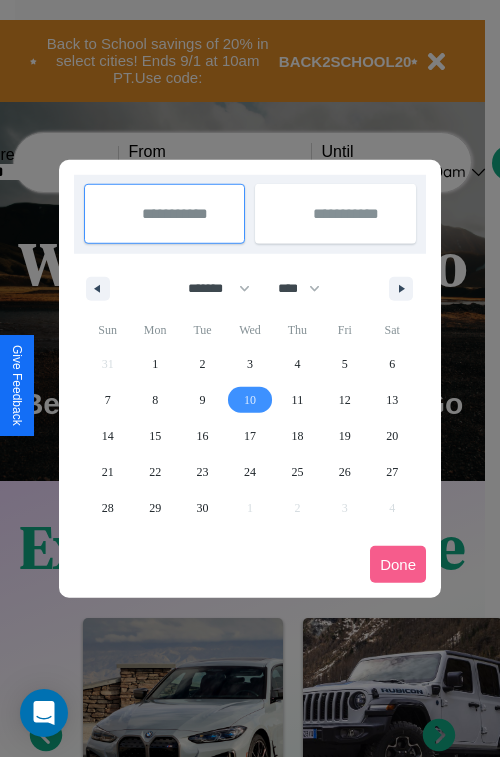 click on "10" at bounding box center [250, 400] 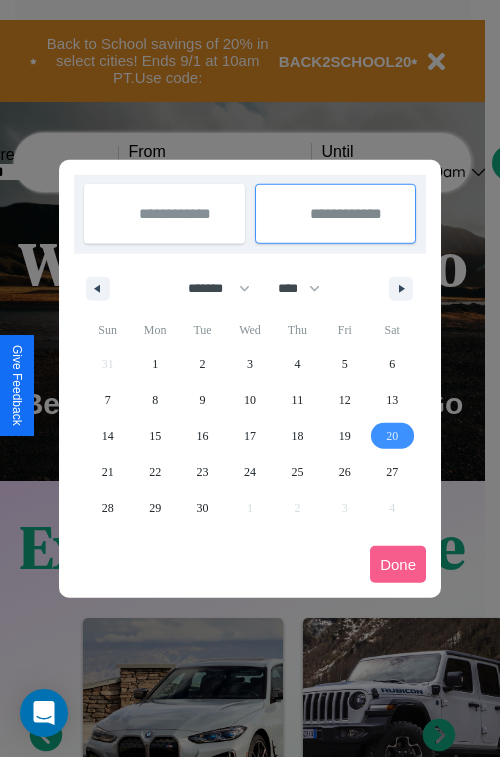 click on "20" at bounding box center [392, 436] 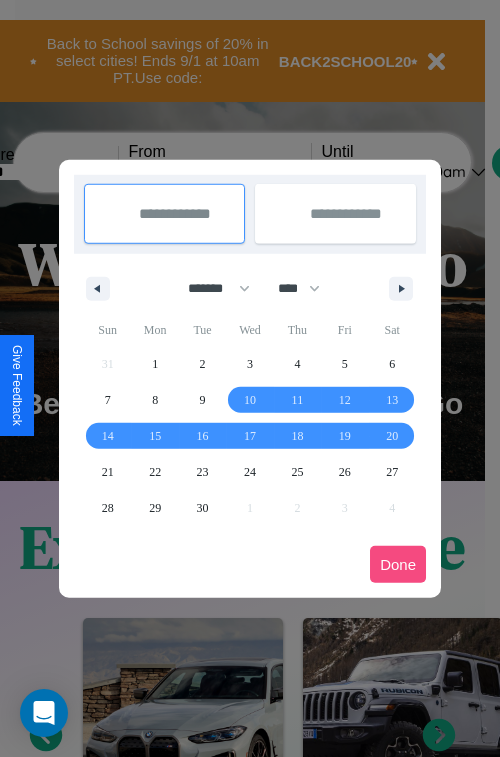 click on "Done" at bounding box center (398, 564) 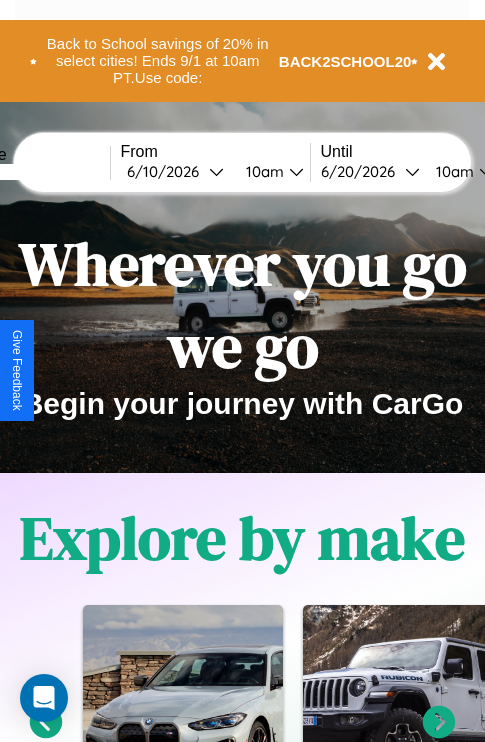 click on "10am" at bounding box center (262, 171) 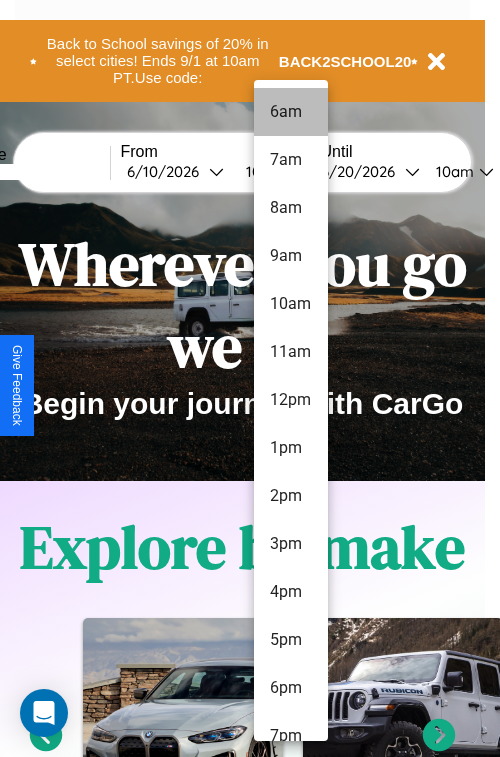 click on "6am" at bounding box center [291, 112] 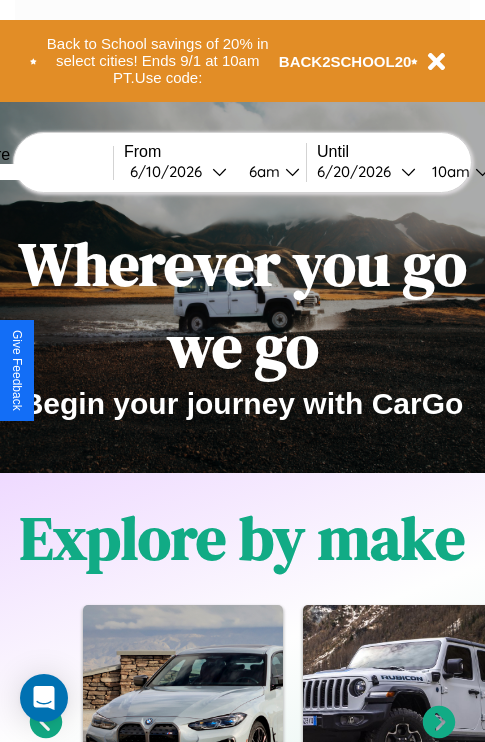 scroll, scrollTop: 0, scrollLeft: 73, axis: horizontal 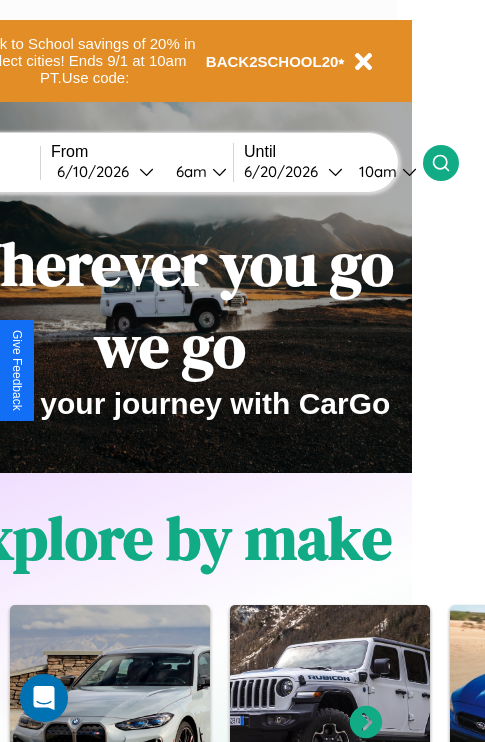 click 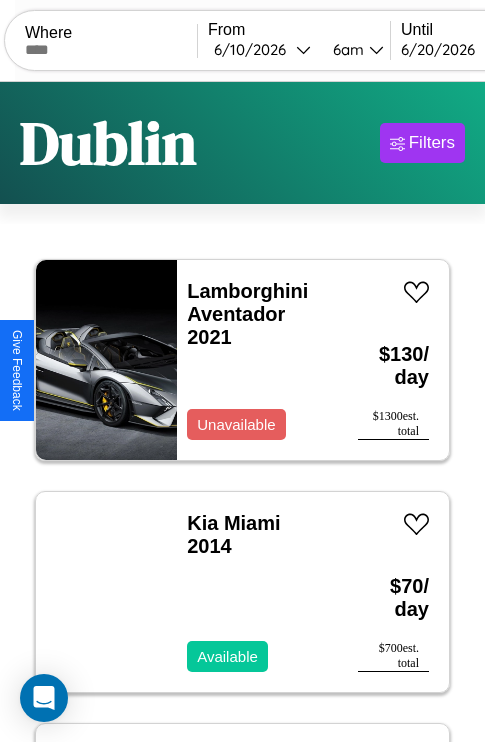 scroll, scrollTop: 95, scrollLeft: 0, axis: vertical 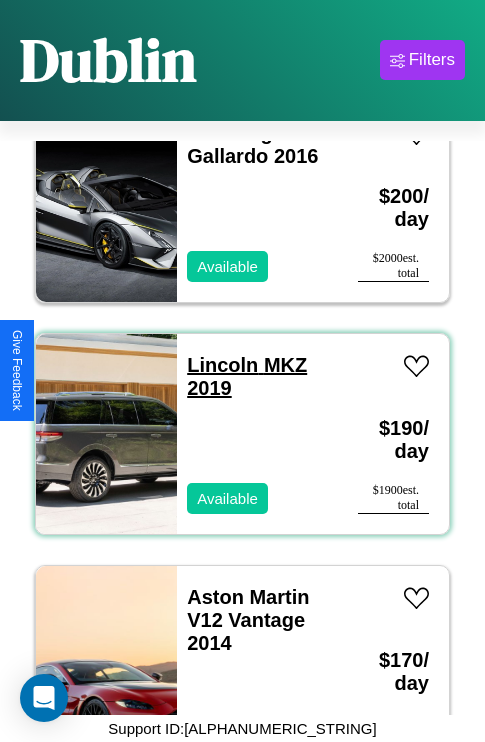 click on "Lincoln   MKZ   2019" at bounding box center (247, 376) 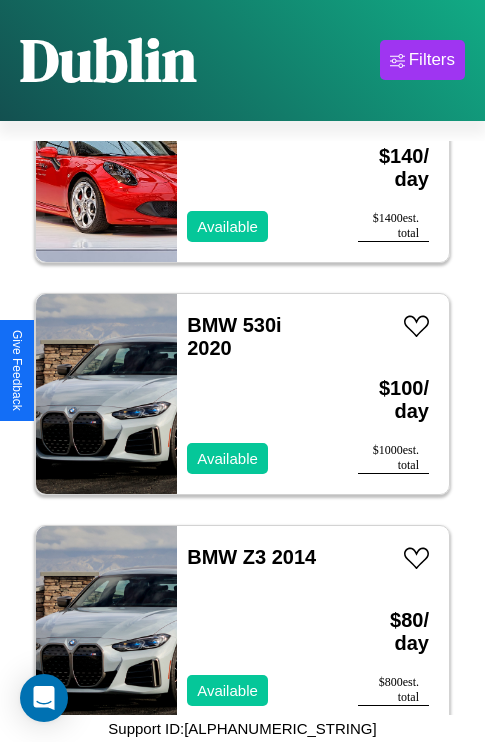 scroll, scrollTop: 4483, scrollLeft: 0, axis: vertical 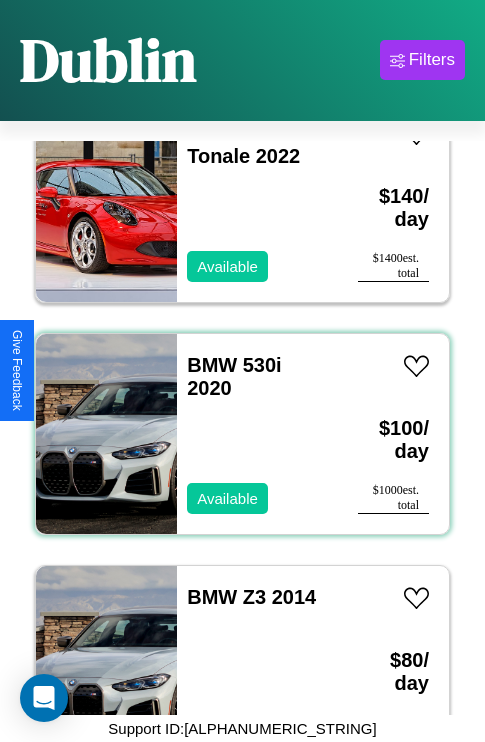 click on "BMW   530i   2020 Available" at bounding box center (257, 434) 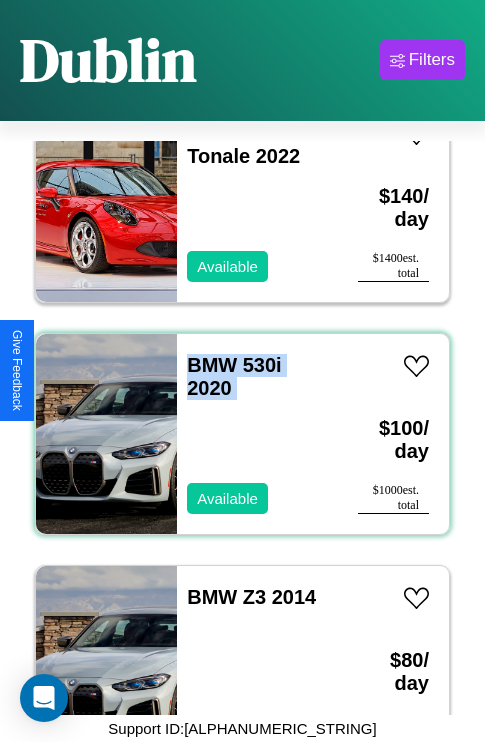 click on "BMW   530i   2020 Available" at bounding box center [257, 434] 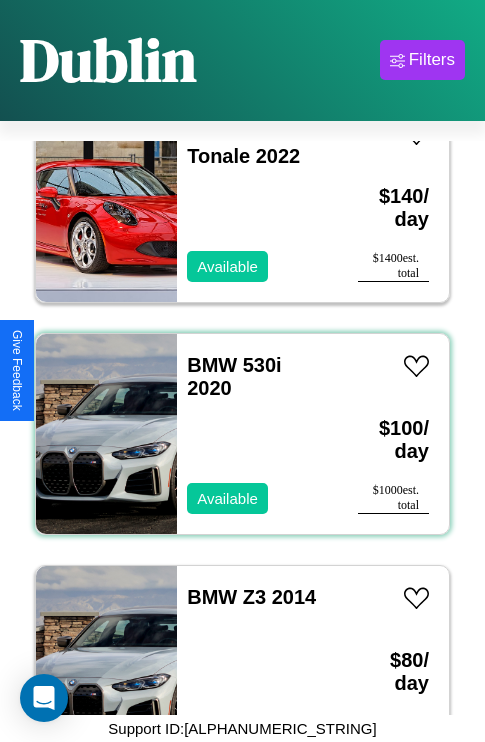 click on "BMW   530i   2020 Available" at bounding box center (257, 434) 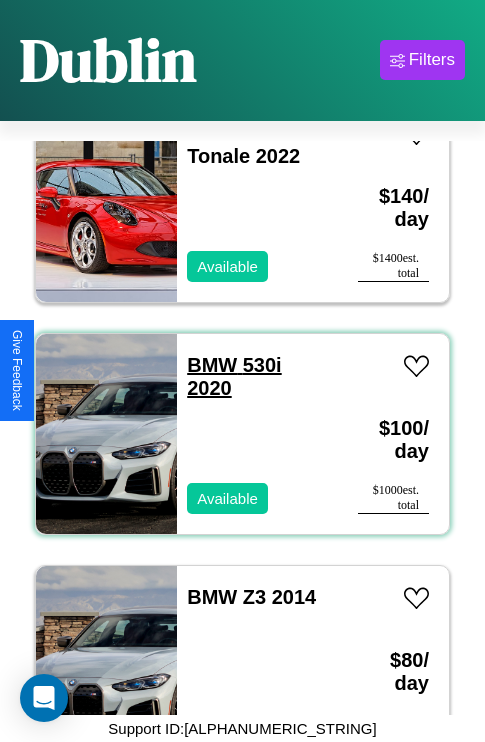 click on "BMW   530i   2020" at bounding box center [234, 376] 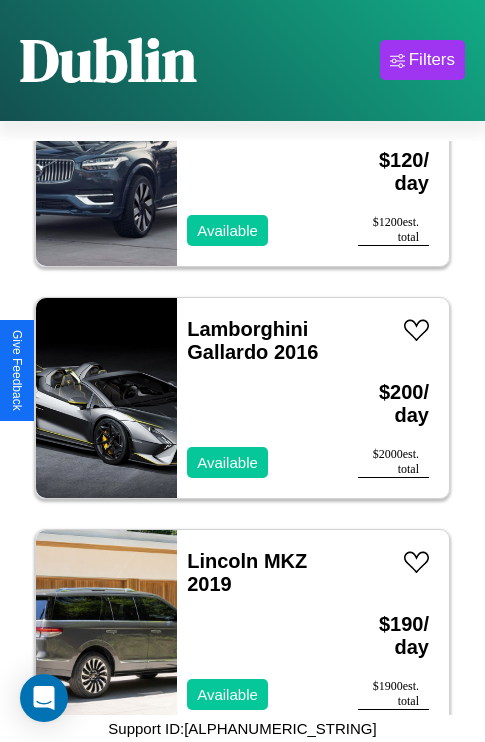 scroll, scrollTop: 6107, scrollLeft: 0, axis: vertical 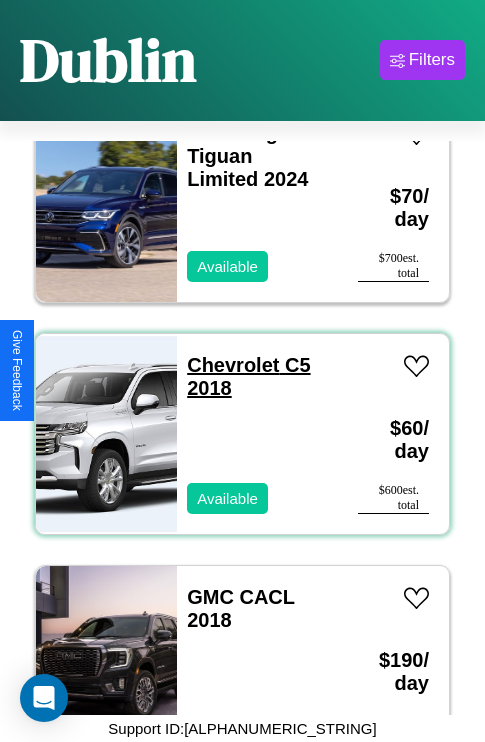 click on "Chevrolet   C5   2018" at bounding box center (248, 376) 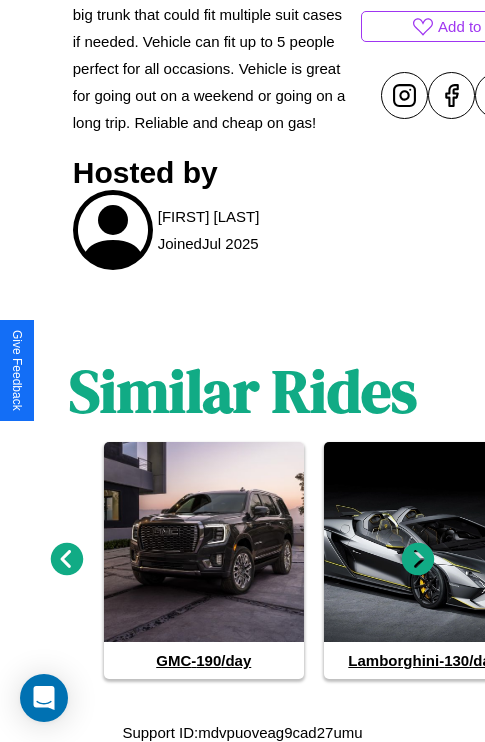 scroll, scrollTop: 922, scrollLeft: 0, axis: vertical 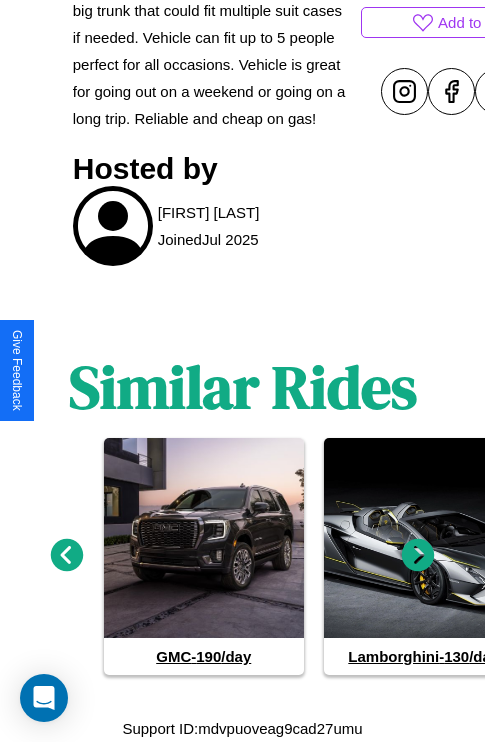 click 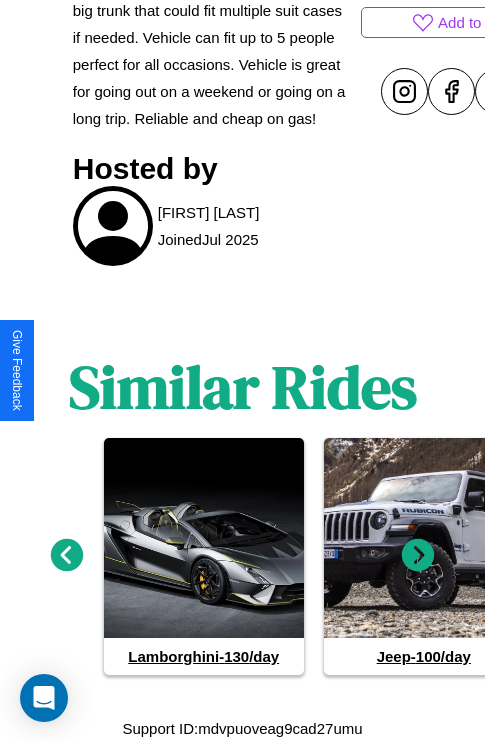 click 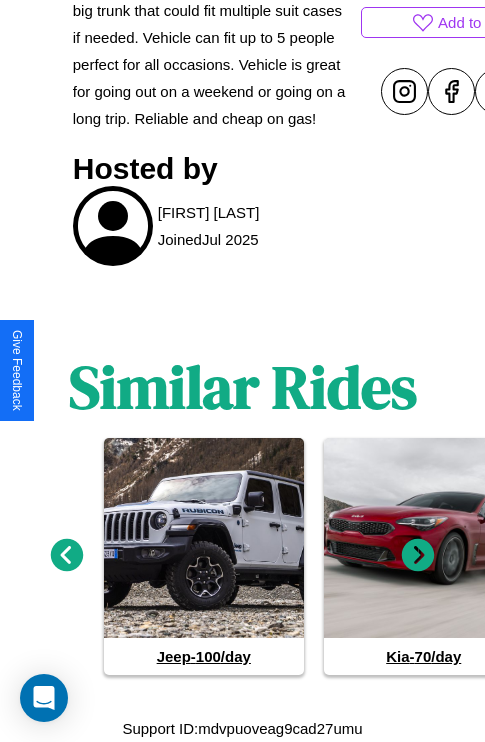 click 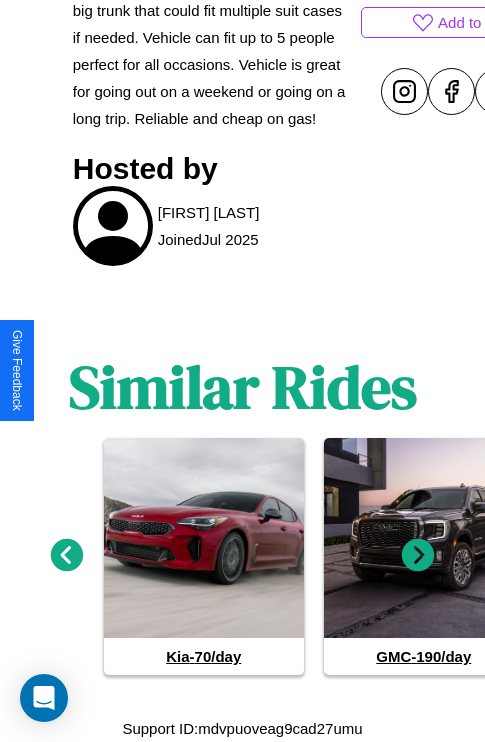 click 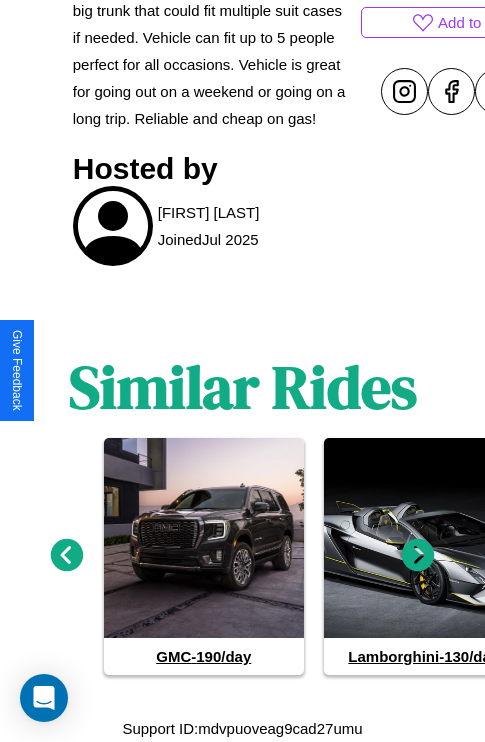 click 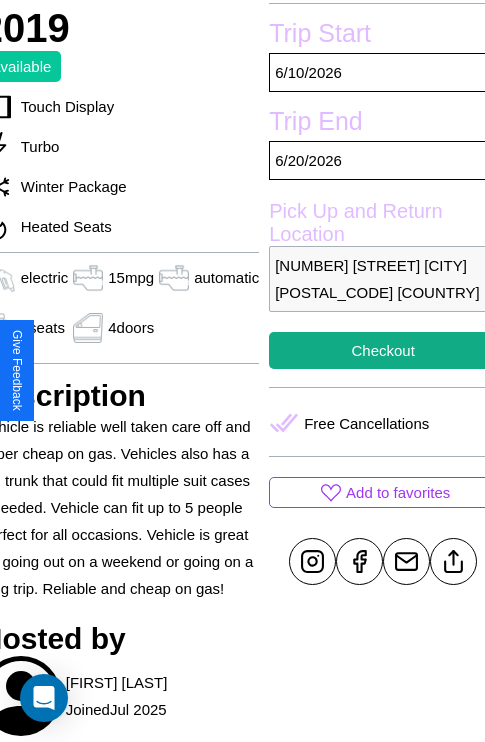 scroll, scrollTop: 432, scrollLeft: 96, axis: both 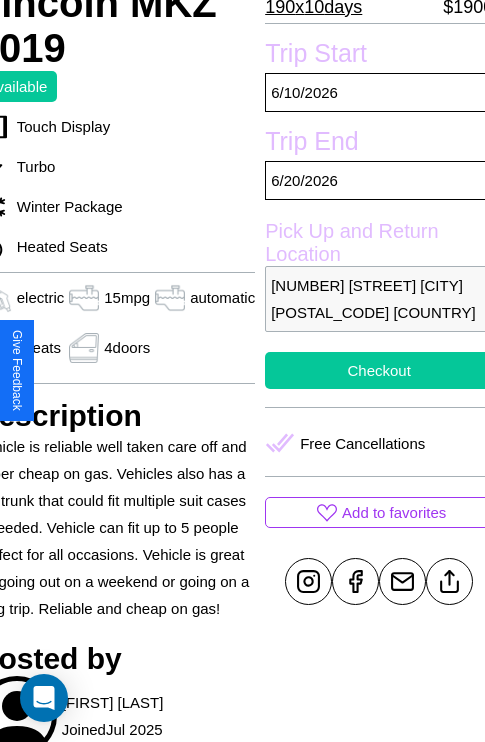 click on "Checkout" at bounding box center [379, 370] 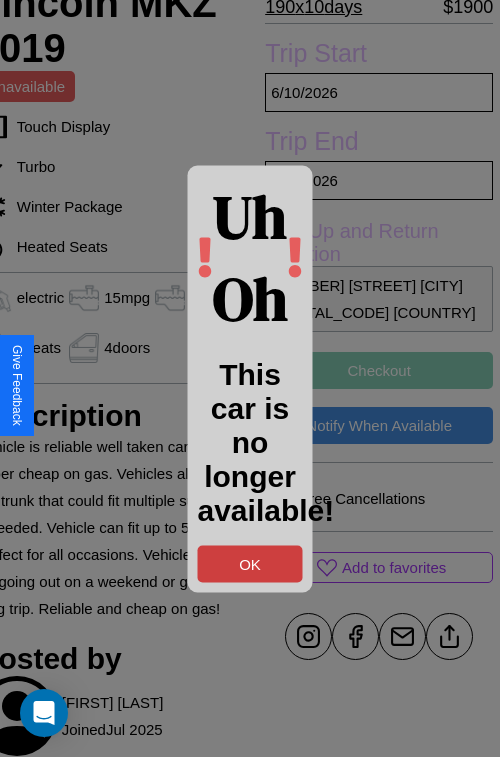 click on "OK" at bounding box center [250, 563] 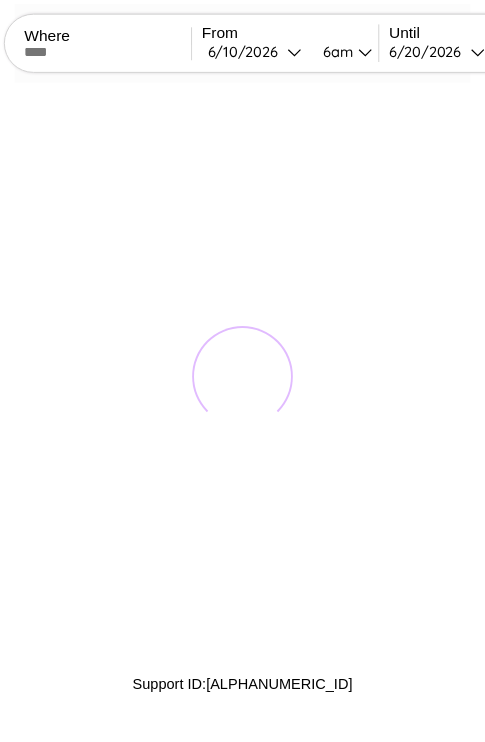 scroll, scrollTop: 0, scrollLeft: 0, axis: both 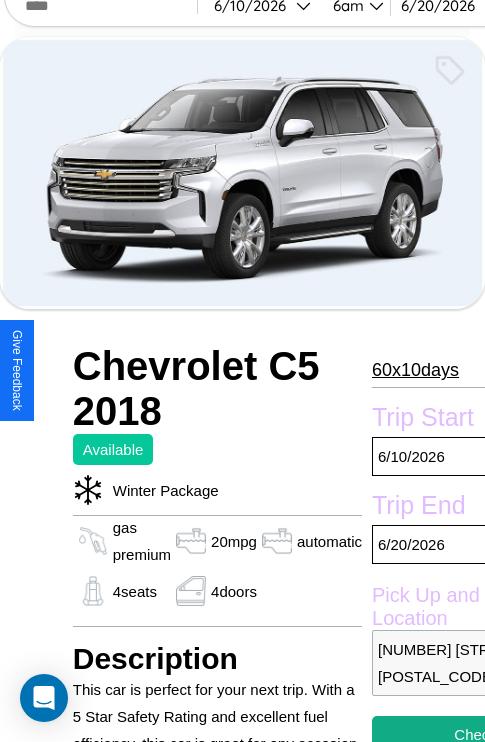 click on "60  x  10  days" at bounding box center (415, 370) 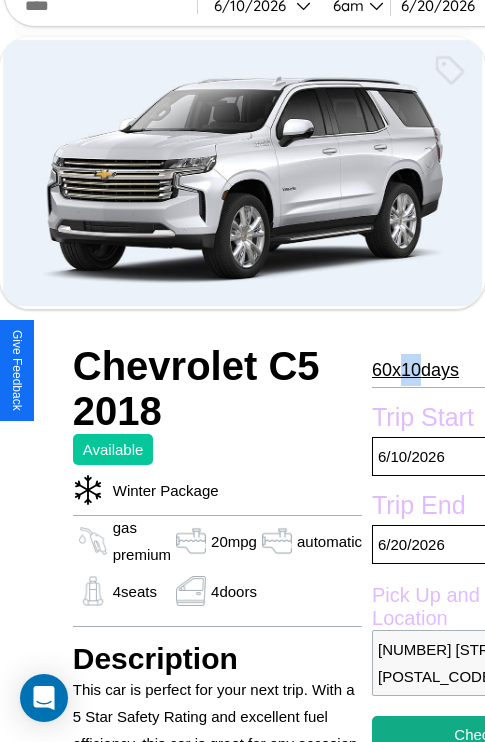 click on "60  x  10  days" at bounding box center (415, 370) 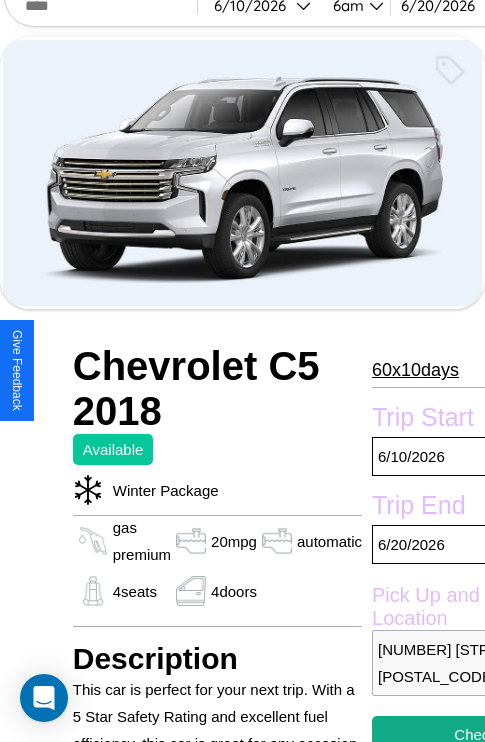 click on "60  x  10  days" at bounding box center [415, 370] 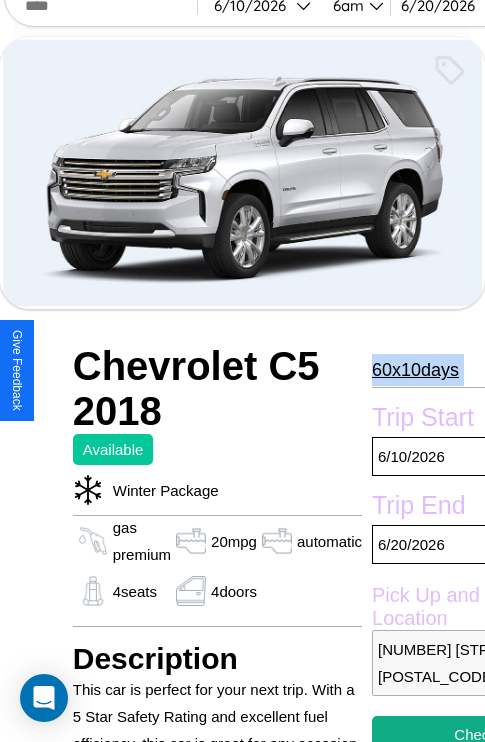 click on "60  x  10  days" at bounding box center (415, 370) 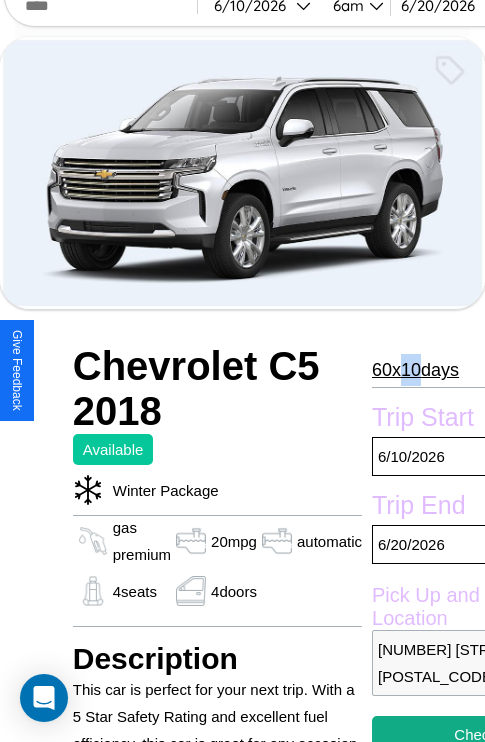 click on "60  x  10  days" at bounding box center (415, 370) 